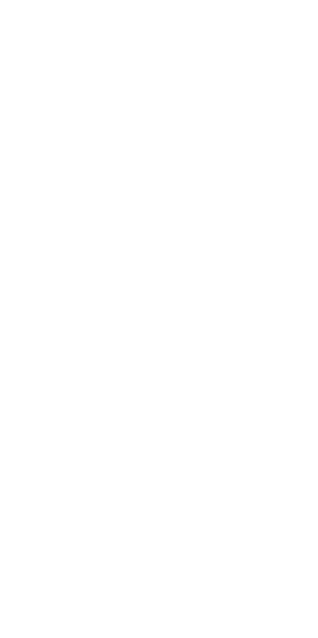 scroll, scrollTop: 0, scrollLeft: 0, axis: both 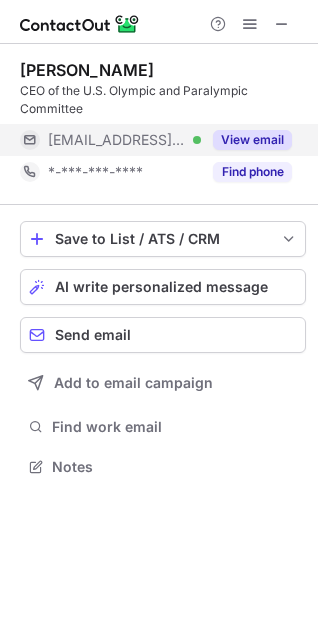 click on "View email" at bounding box center [252, 140] 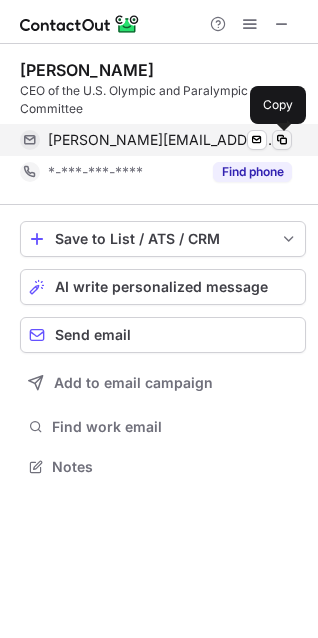 click at bounding box center [282, 140] 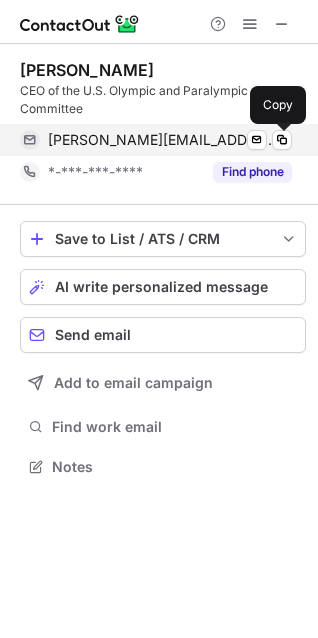 type 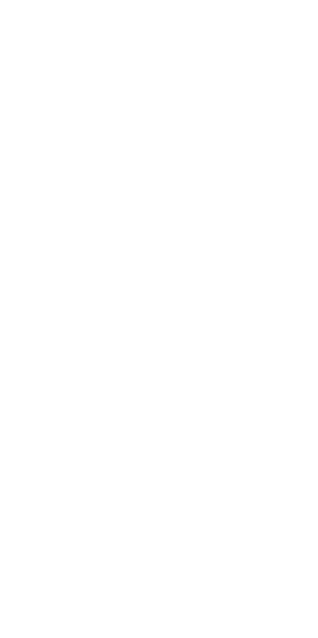 scroll, scrollTop: 0, scrollLeft: 0, axis: both 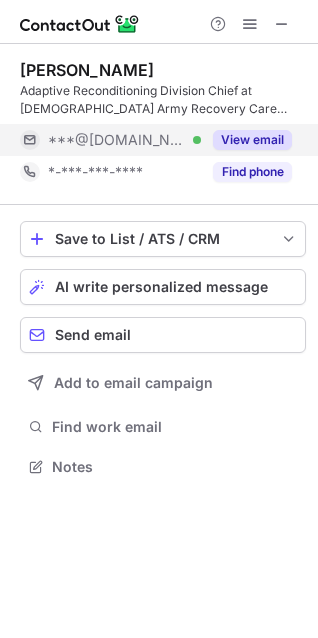 click on "View email" at bounding box center (252, 140) 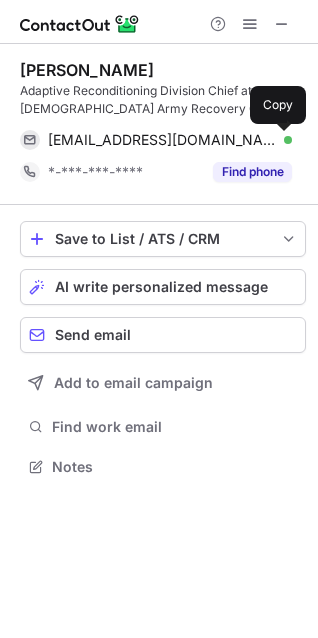 click at bounding box center (282, 140) 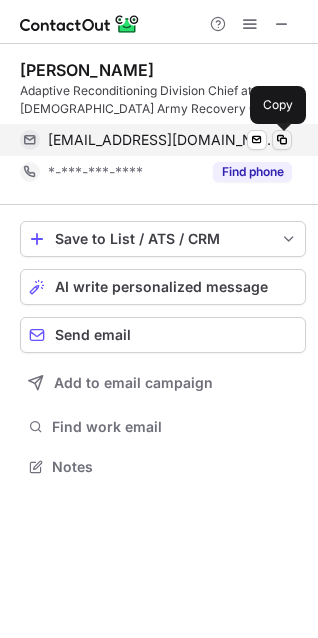 click at bounding box center (282, 140) 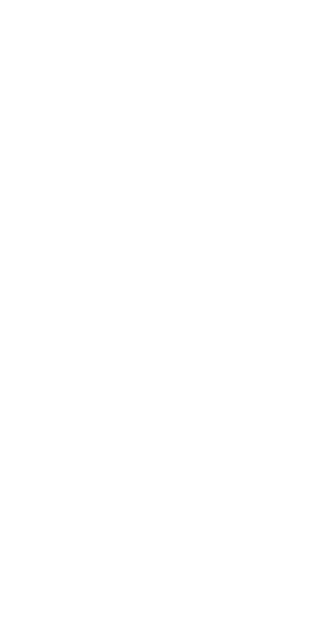 scroll, scrollTop: 0, scrollLeft: 0, axis: both 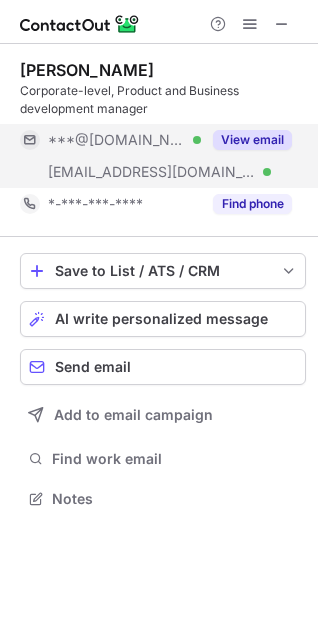 click on "View email" at bounding box center (252, 140) 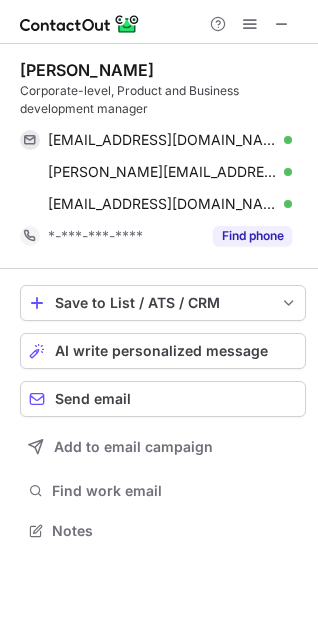 scroll, scrollTop: 9, scrollLeft: 9, axis: both 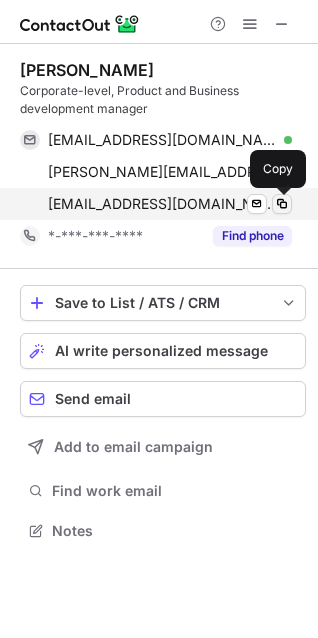 click at bounding box center (282, 204) 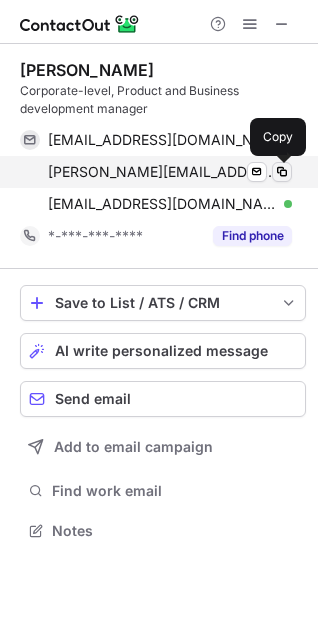 click at bounding box center (282, 172) 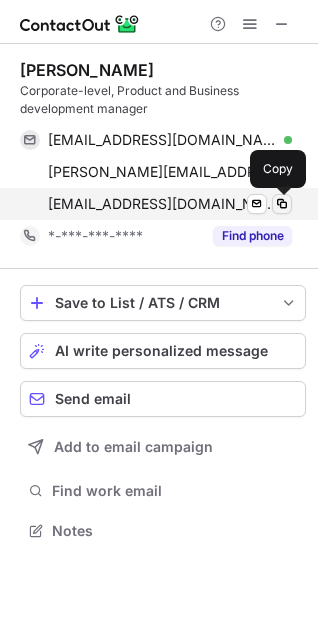 click at bounding box center [282, 204] 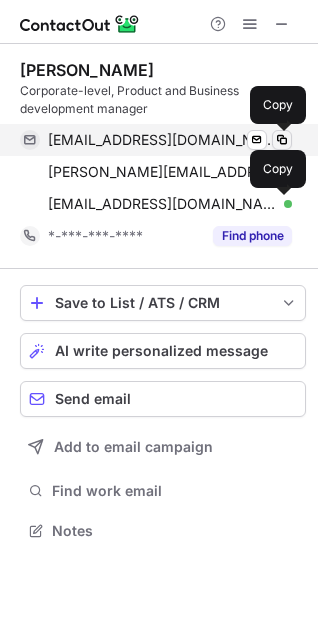 click at bounding box center [282, 140] 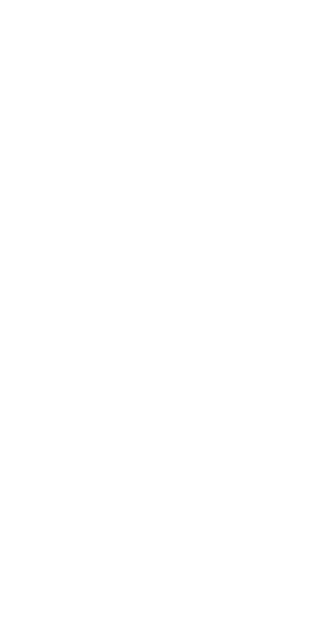 scroll, scrollTop: 0, scrollLeft: 0, axis: both 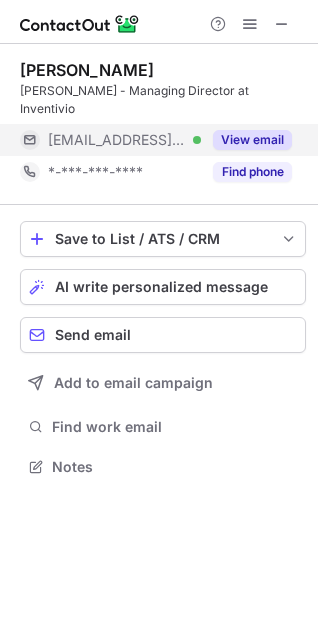 click on "View email" at bounding box center (252, 140) 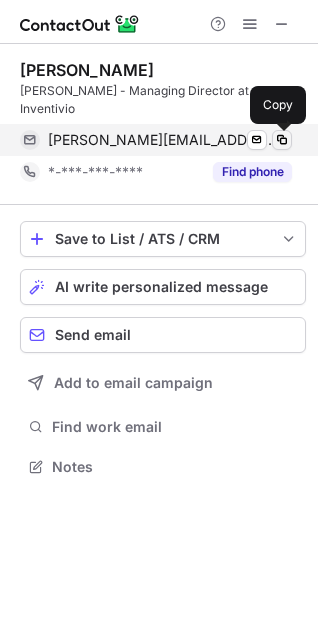 click at bounding box center [282, 140] 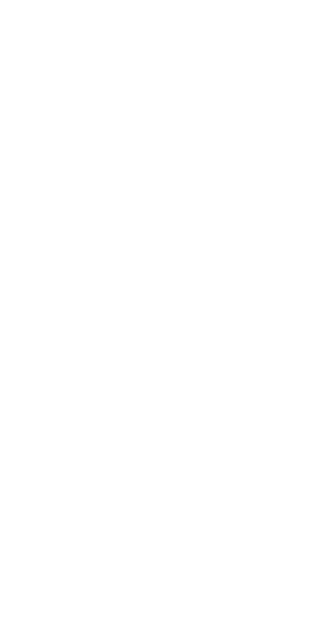 scroll, scrollTop: 0, scrollLeft: 0, axis: both 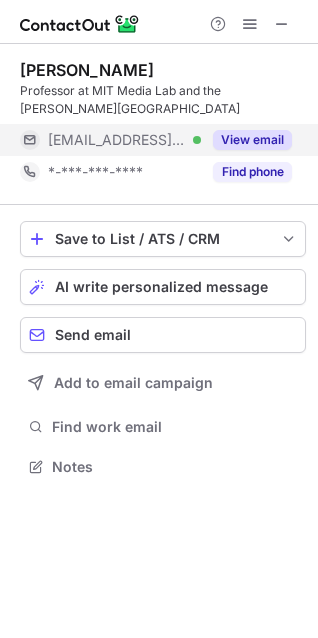 click on "View email" at bounding box center [252, 140] 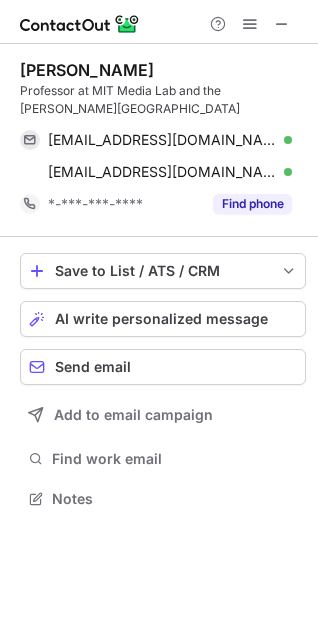 scroll, scrollTop: 9, scrollLeft: 9, axis: both 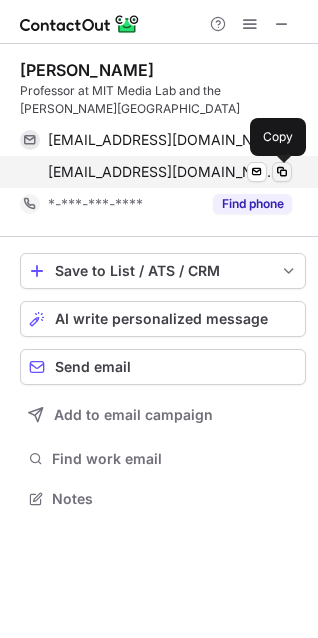 click at bounding box center [282, 172] 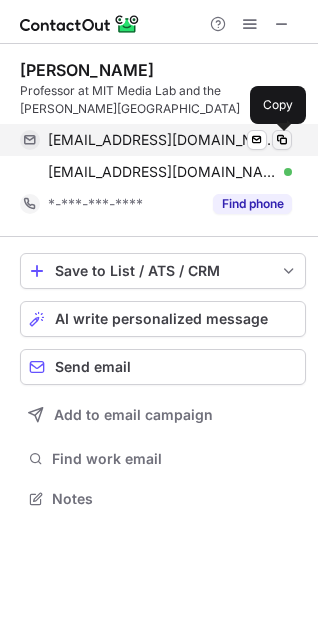 click at bounding box center [282, 140] 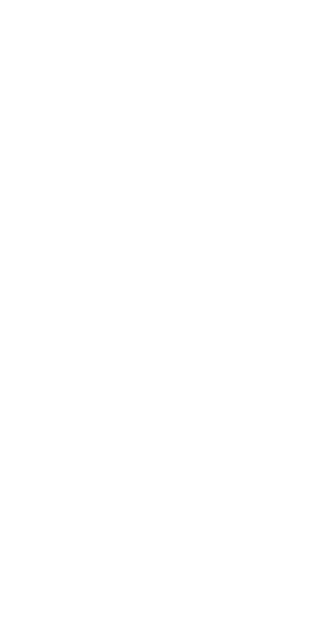 scroll, scrollTop: 0, scrollLeft: 0, axis: both 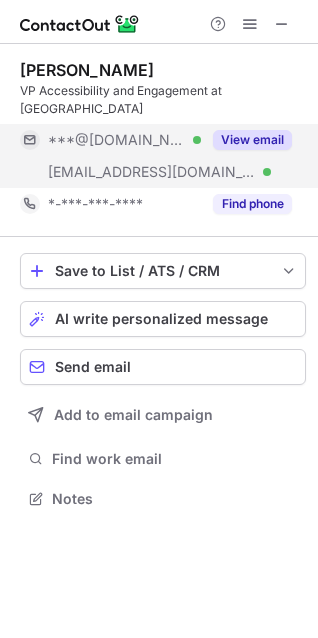 click on "View email" at bounding box center [252, 140] 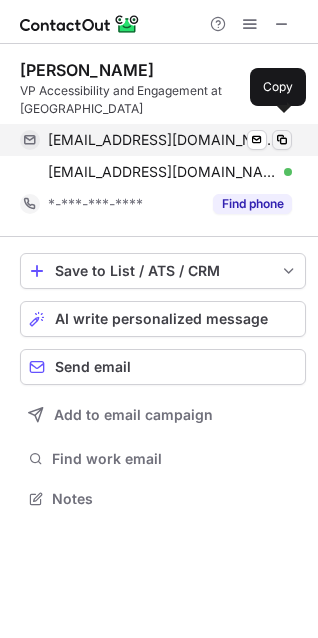 click at bounding box center (282, 140) 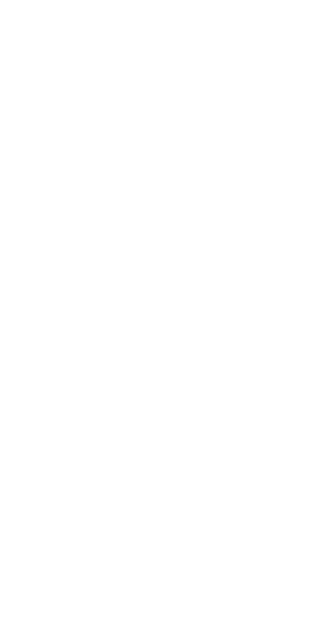 scroll, scrollTop: 0, scrollLeft: 0, axis: both 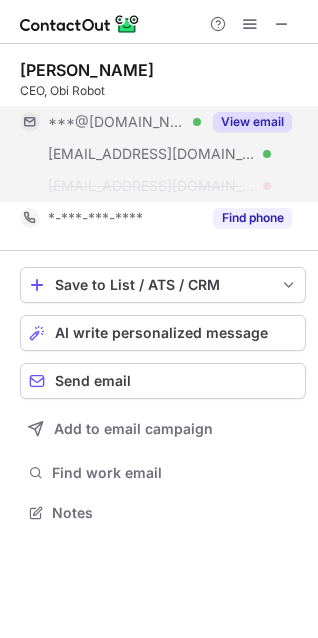 click on "View email" at bounding box center (252, 122) 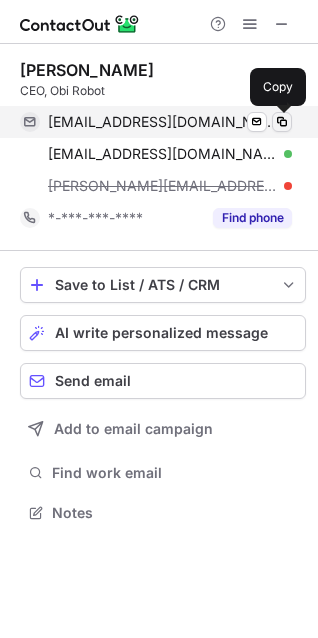 click at bounding box center (282, 122) 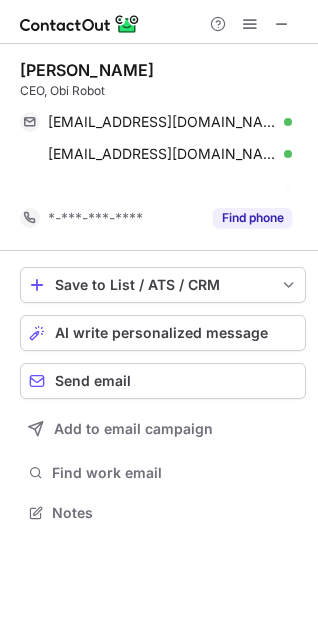 scroll, scrollTop: 467, scrollLeft: 318, axis: both 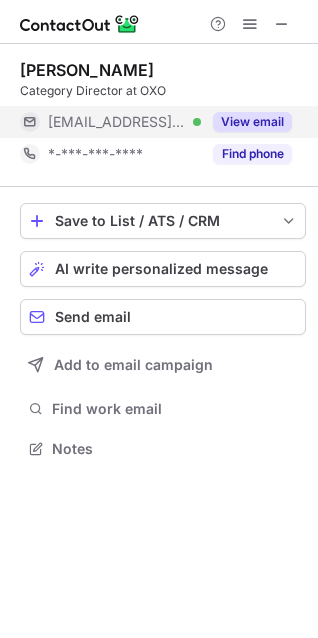 click on "View email" at bounding box center [252, 122] 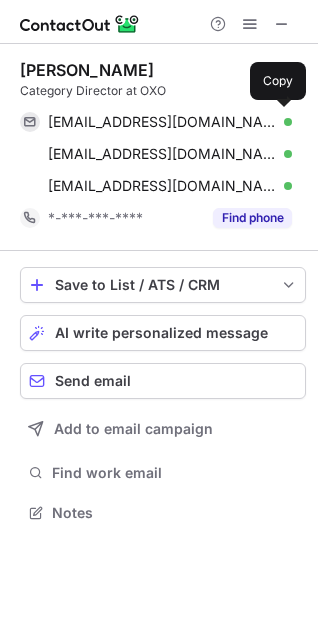 scroll, scrollTop: 10, scrollLeft: 9, axis: both 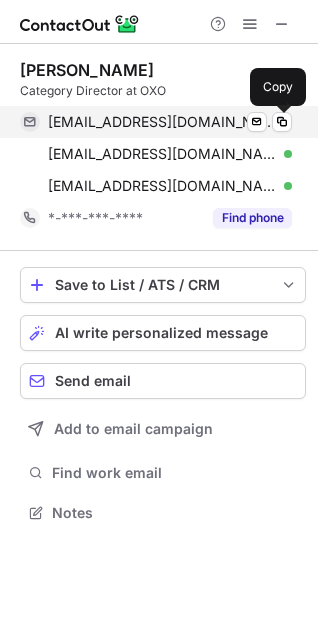 click at bounding box center (282, 122) 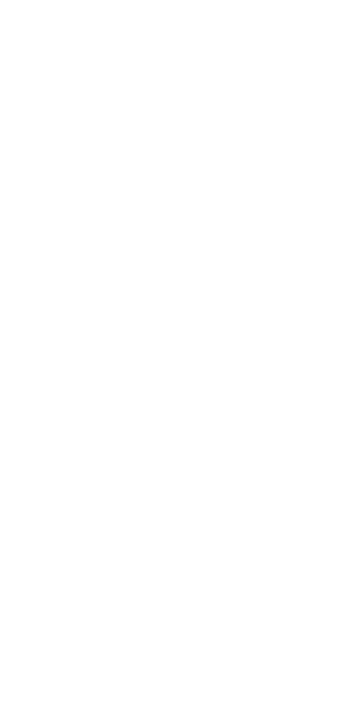 scroll, scrollTop: 0, scrollLeft: 0, axis: both 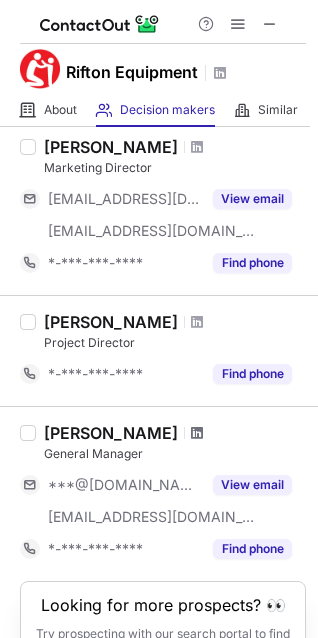 click at bounding box center (197, 433) 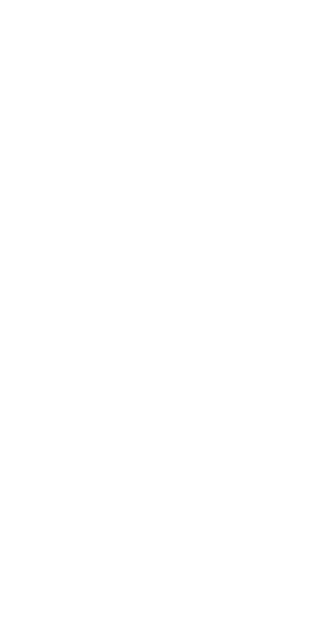 scroll, scrollTop: 0, scrollLeft: 0, axis: both 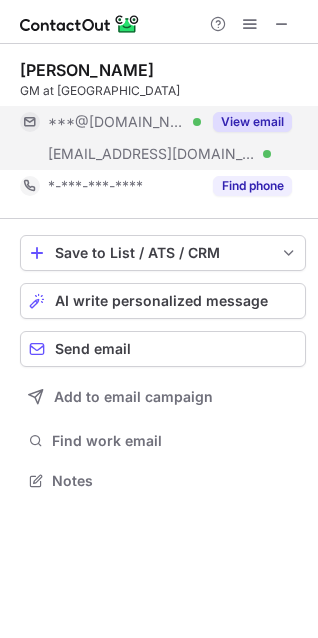 click on "View email" at bounding box center [246, 122] 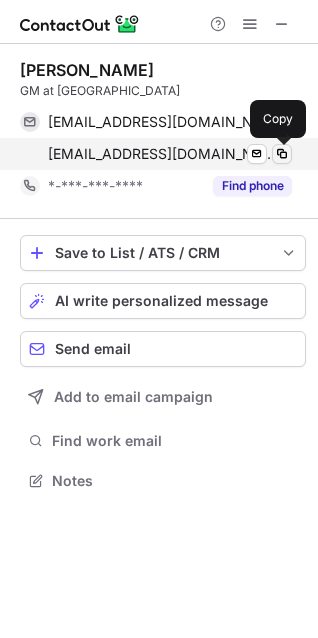 click at bounding box center (282, 154) 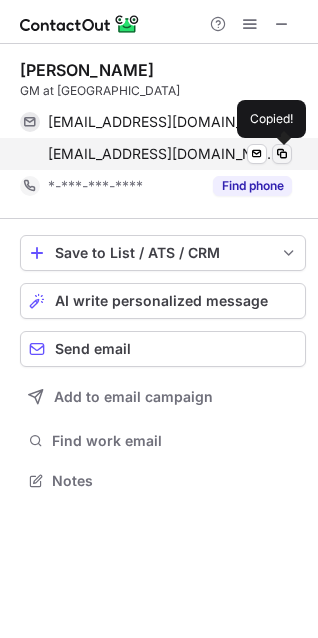 click at bounding box center (282, 154) 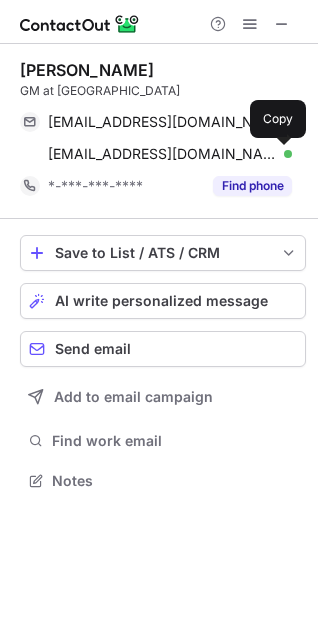 type 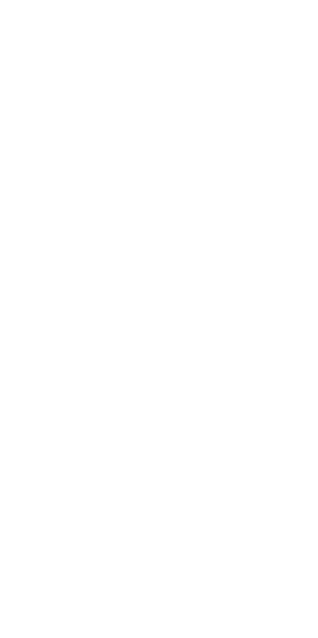scroll, scrollTop: 0, scrollLeft: 0, axis: both 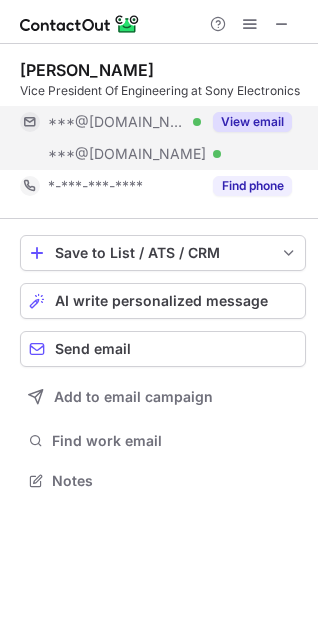 click on "View email" at bounding box center (252, 122) 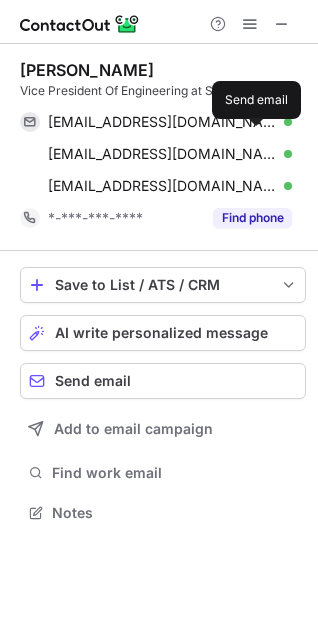 scroll, scrollTop: 9, scrollLeft: 9, axis: both 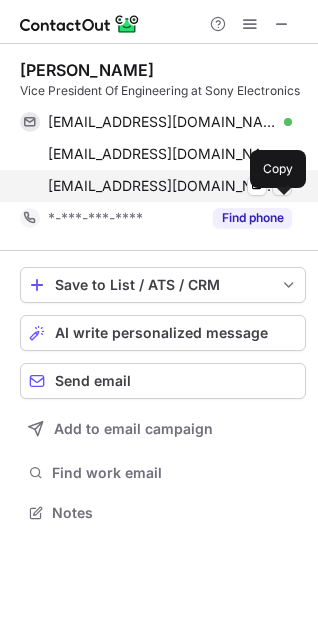click at bounding box center [282, 186] 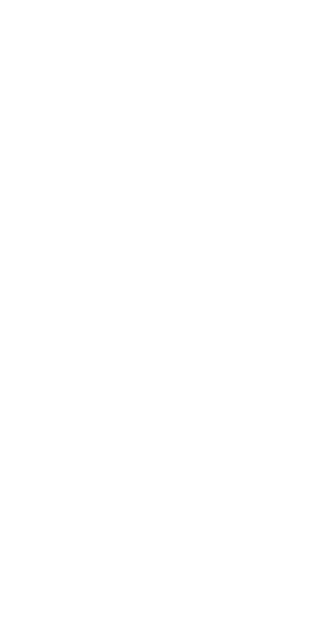scroll, scrollTop: 0, scrollLeft: 0, axis: both 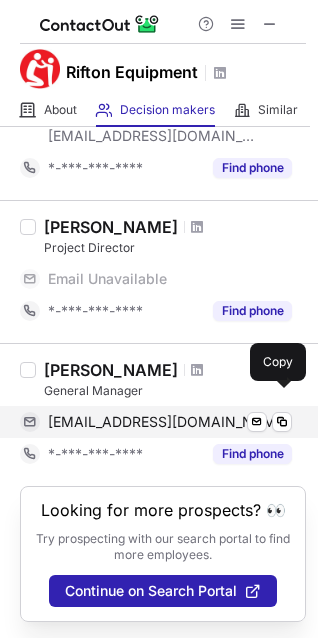click at bounding box center [197, 370] 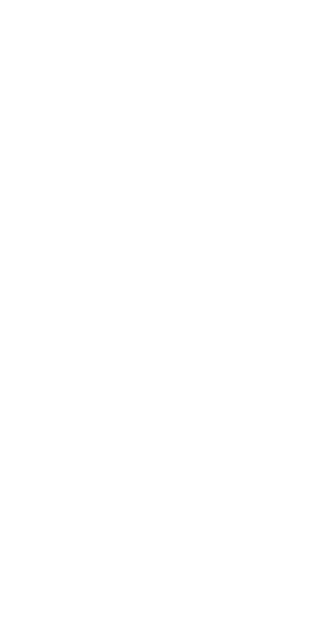 scroll, scrollTop: 0, scrollLeft: 0, axis: both 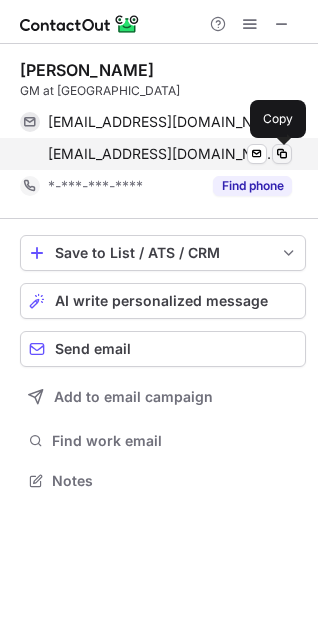 click at bounding box center [282, 154] 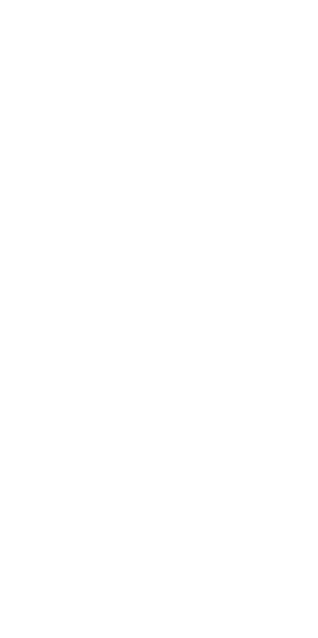 scroll, scrollTop: 0, scrollLeft: 0, axis: both 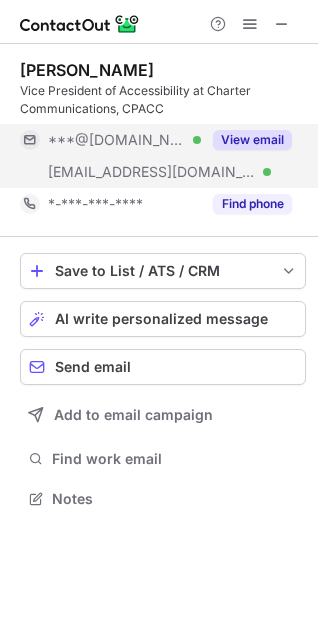 click on "View email" at bounding box center (252, 140) 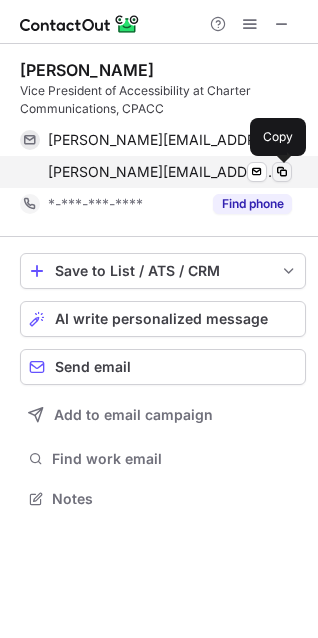 click at bounding box center [282, 172] 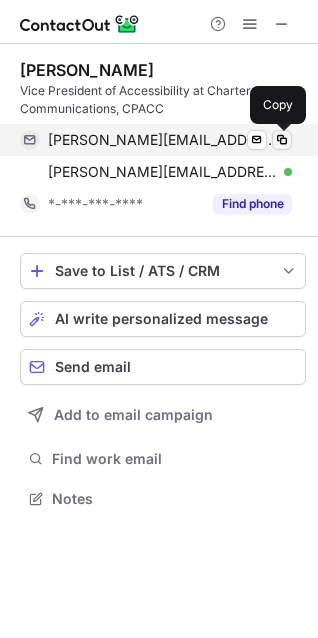 click at bounding box center [282, 140] 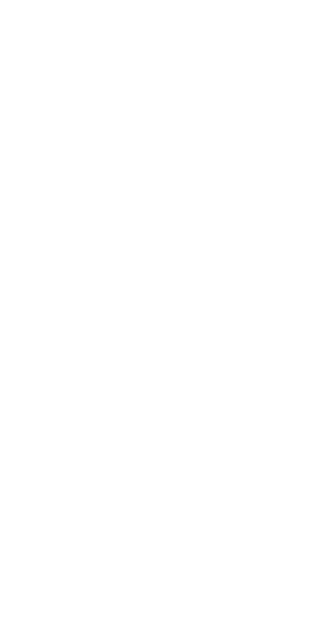 scroll, scrollTop: 0, scrollLeft: 0, axis: both 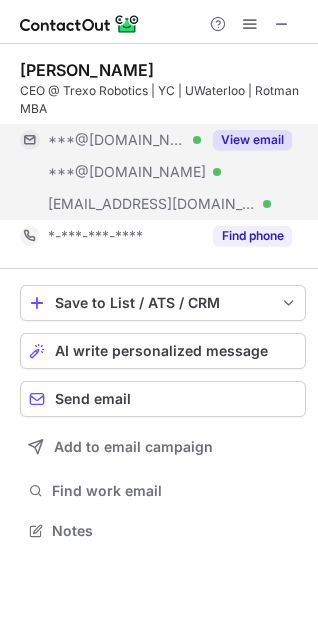 click on "View email" at bounding box center (252, 140) 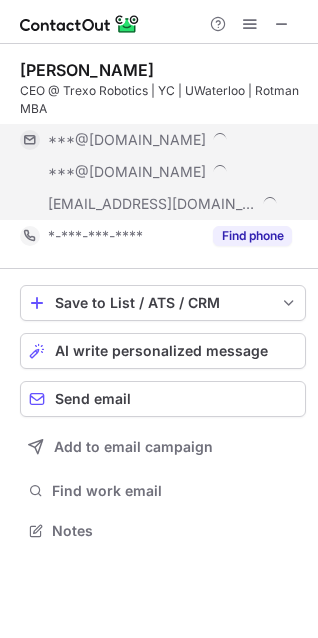 scroll, scrollTop: 9, scrollLeft: 9, axis: both 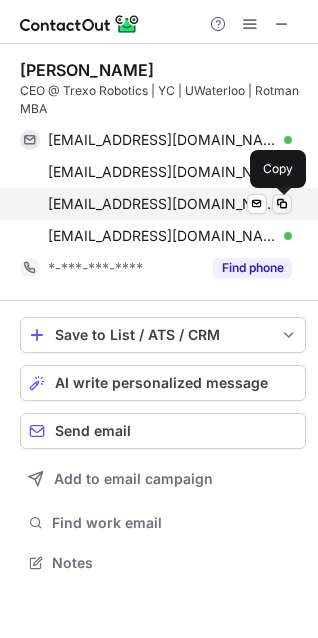 click at bounding box center (282, 204) 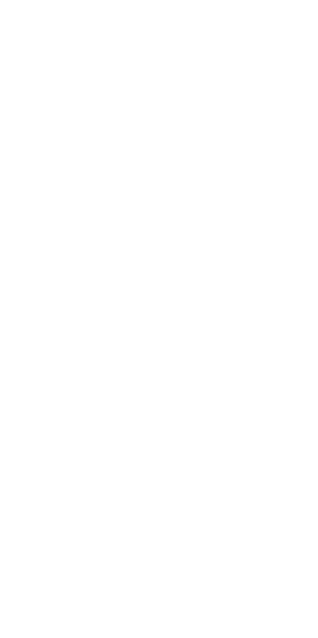 scroll, scrollTop: 0, scrollLeft: 0, axis: both 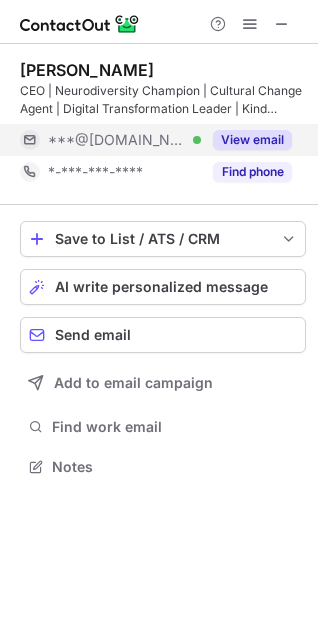 click on "View email" at bounding box center [252, 140] 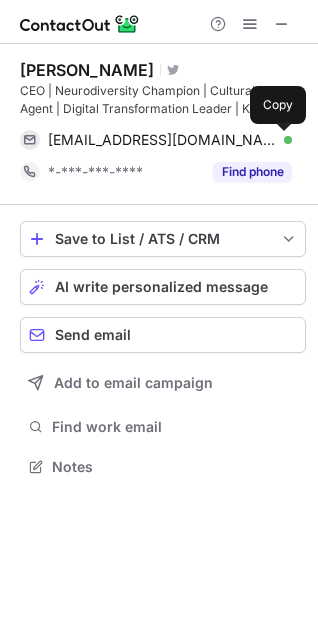 click at bounding box center [282, 140] 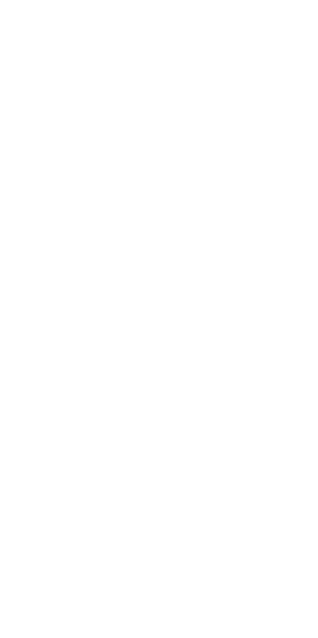 scroll, scrollTop: 0, scrollLeft: 0, axis: both 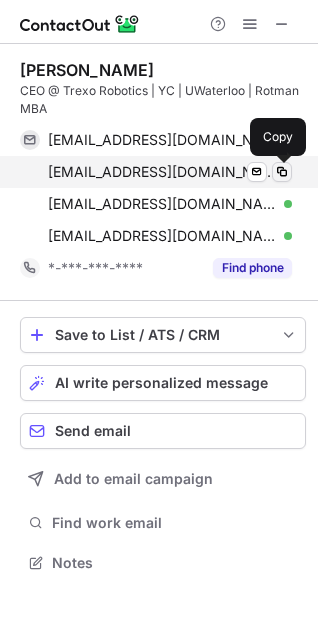 click at bounding box center (282, 172) 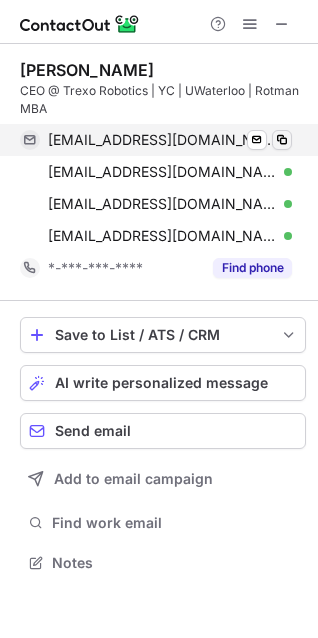click at bounding box center (282, 140) 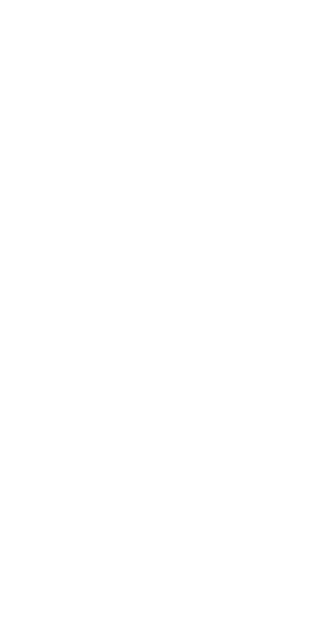 scroll, scrollTop: 0, scrollLeft: 0, axis: both 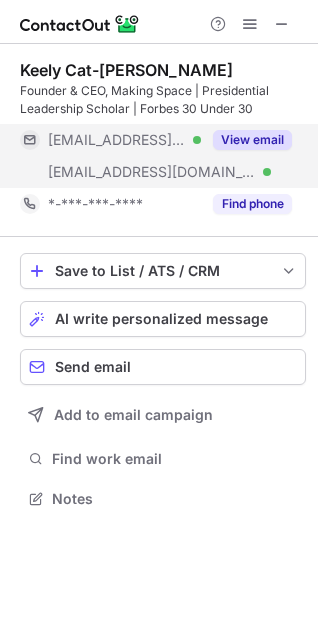 click on "View email" at bounding box center [252, 140] 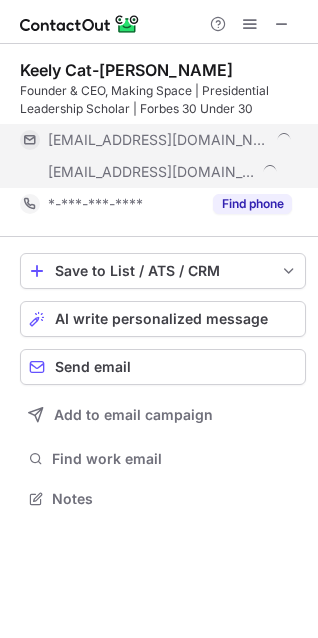 scroll, scrollTop: 9, scrollLeft: 9, axis: both 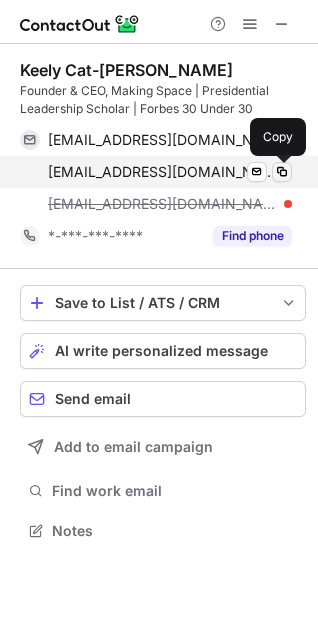 click at bounding box center (282, 172) 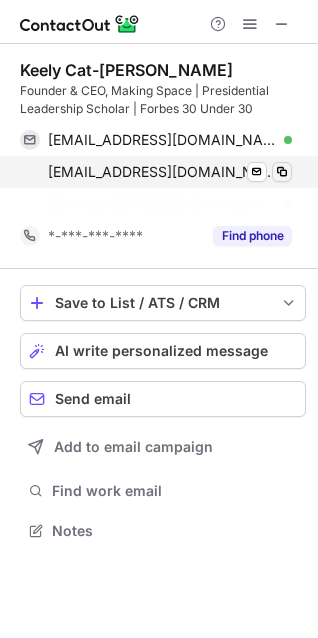 scroll, scrollTop: 484, scrollLeft: 318, axis: both 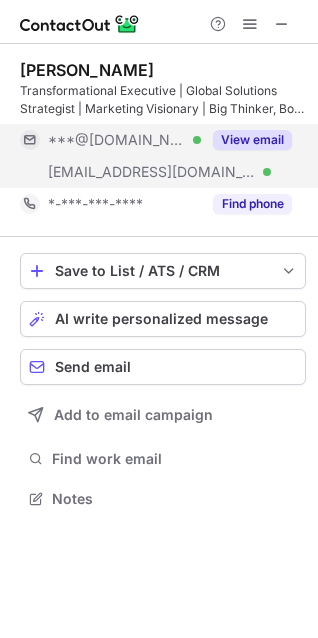 click on "View email" at bounding box center (252, 140) 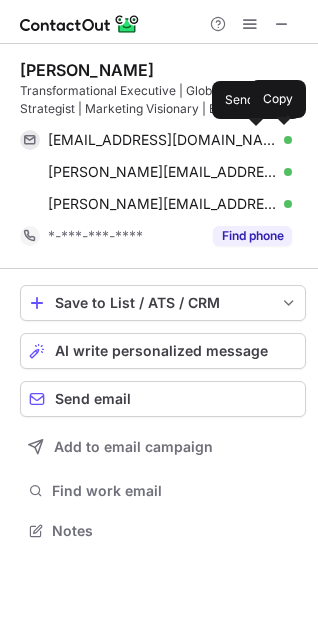 scroll, scrollTop: 9, scrollLeft: 9, axis: both 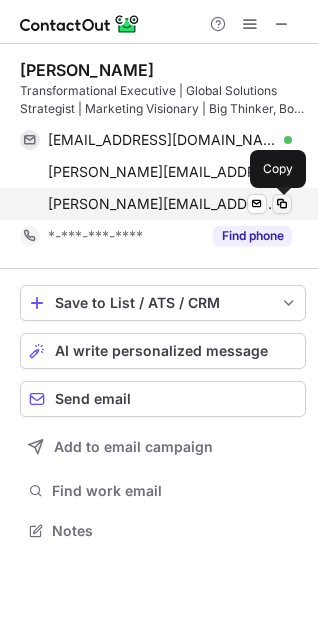 click at bounding box center (282, 204) 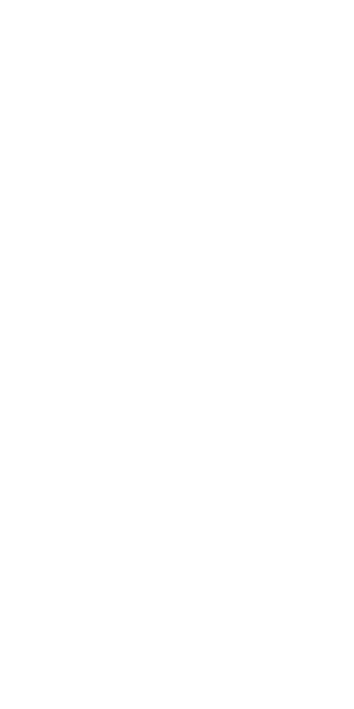 scroll, scrollTop: 0, scrollLeft: 0, axis: both 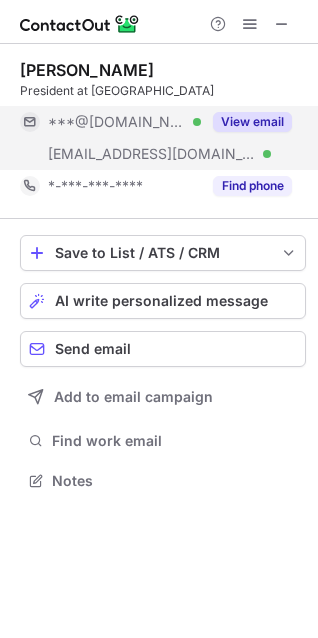 click on "View email" at bounding box center (252, 122) 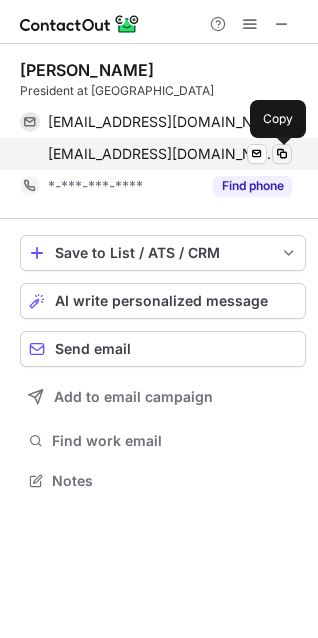 click at bounding box center (282, 154) 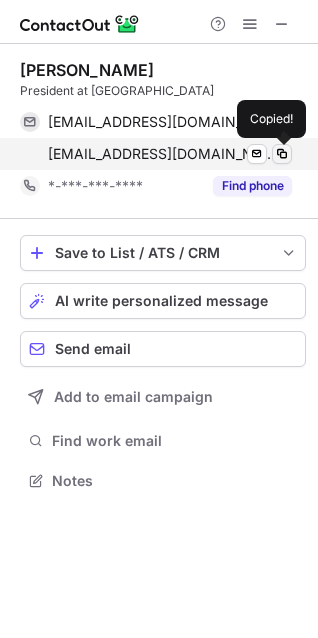 click at bounding box center (282, 154) 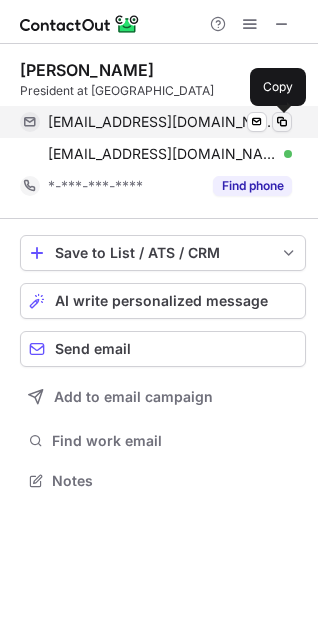 click at bounding box center (282, 122) 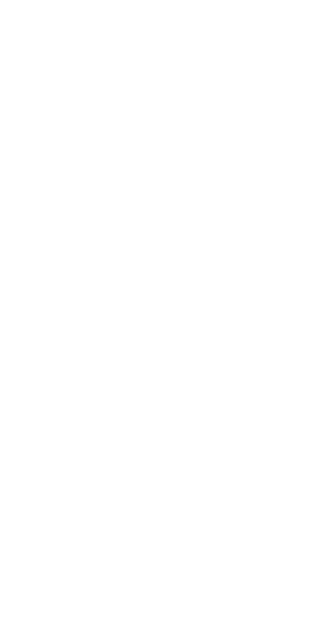 scroll, scrollTop: 0, scrollLeft: 0, axis: both 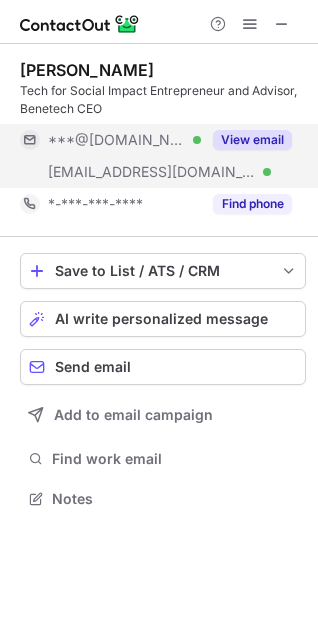 click on "View email" at bounding box center (246, 140) 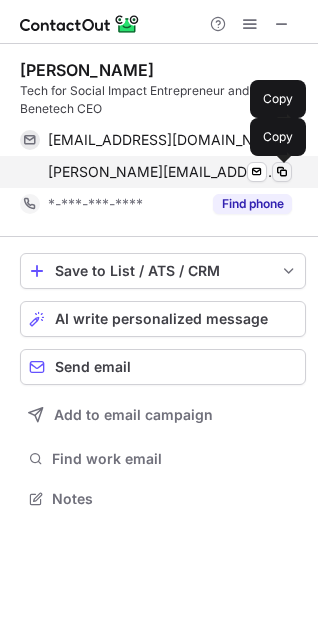 click at bounding box center (282, 172) 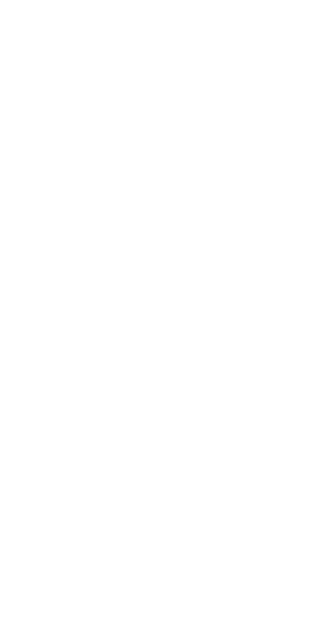 scroll, scrollTop: 0, scrollLeft: 0, axis: both 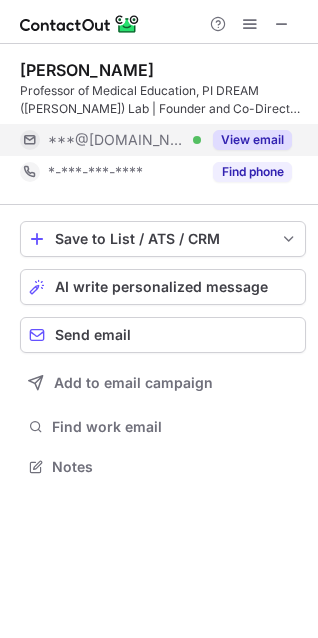 click on "View email" at bounding box center [252, 140] 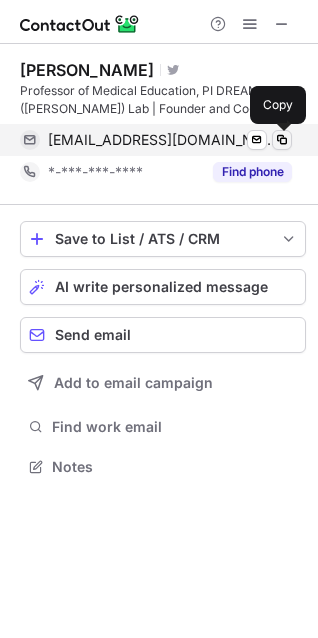 click at bounding box center (282, 140) 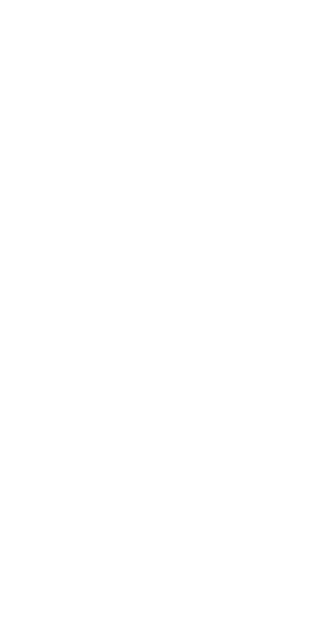 scroll, scrollTop: 0, scrollLeft: 0, axis: both 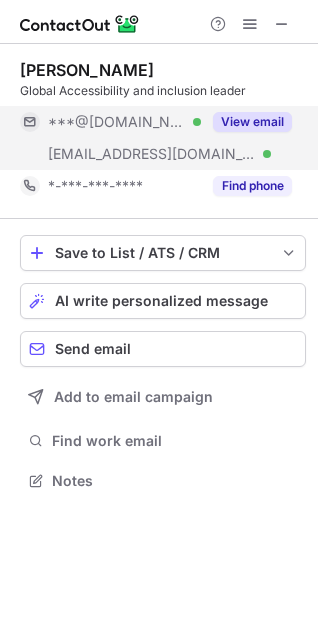 click on "View email" at bounding box center (252, 122) 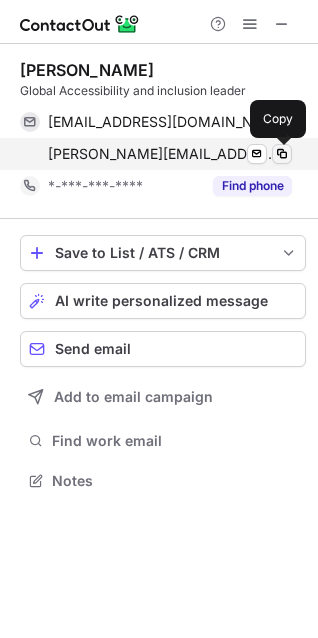click at bounding box center [282, 154] 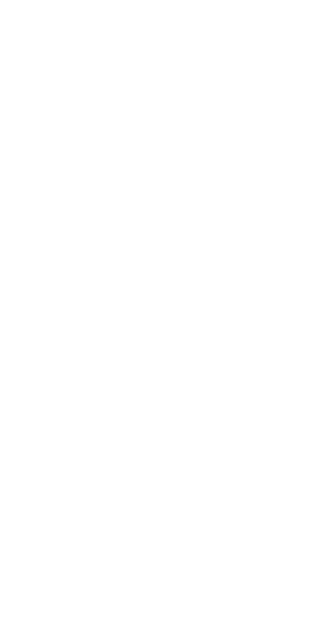scroll, scrollTop: 0, scrollLeft: 0, axis: both 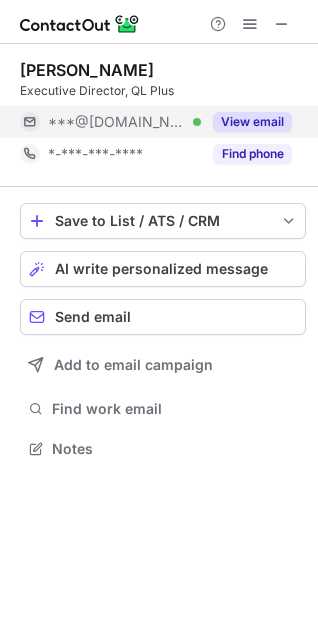 click on "View email" at bounding box center [252, 122] 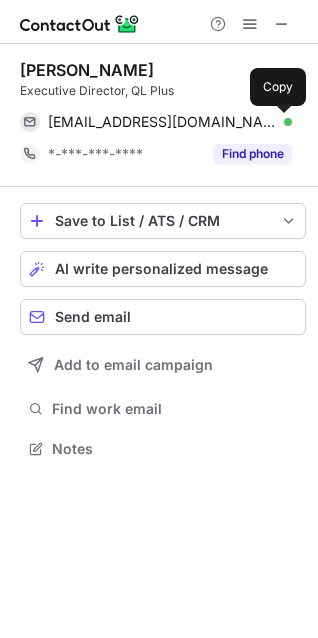 click at bounding box center (282, 122) 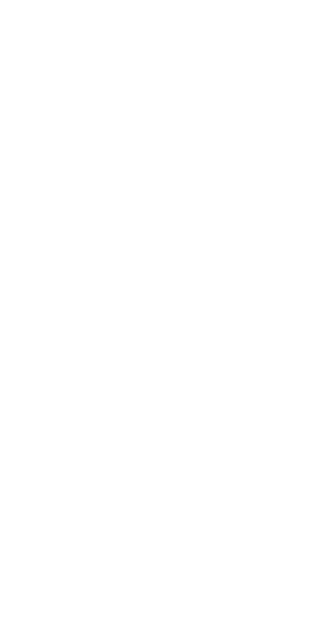 scroll, scrollTop: 0, scrollLeft: 0, axis: both 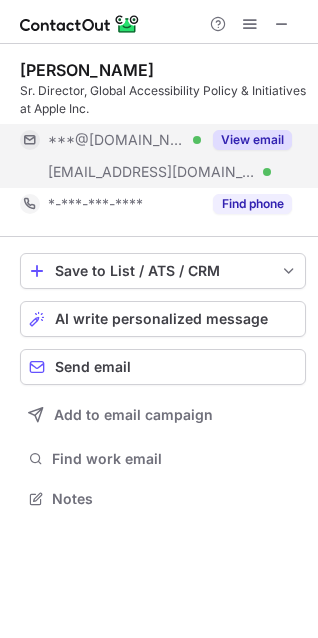 click on "View email" at bounding box center [252, 140] 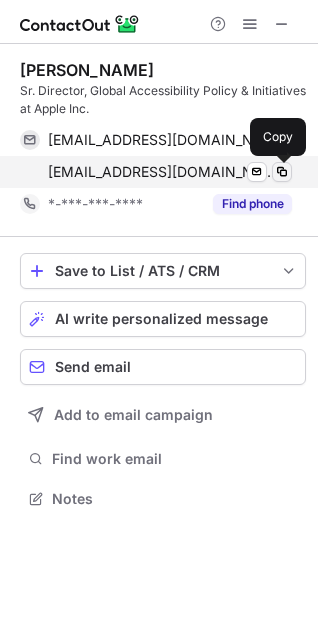 click at bounding box center [282, 172] 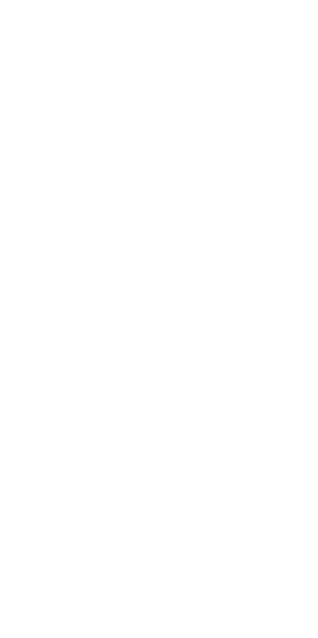 scroll, scrollTop: 0, scrollLeft: 0, axis: both 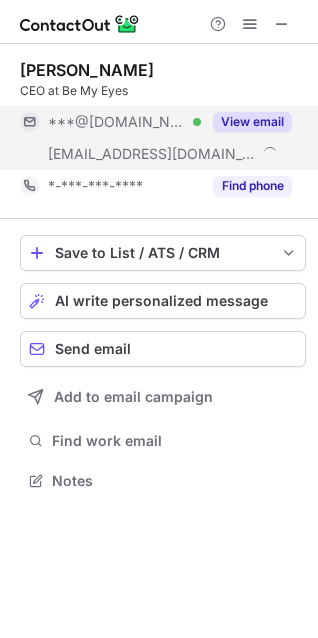 click on "View email" at bounding box center [252, 122] 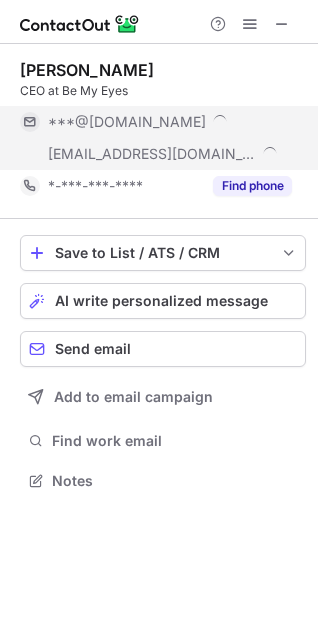 scroll, scrollTop: 10, scrollLeft: 9, axis: both 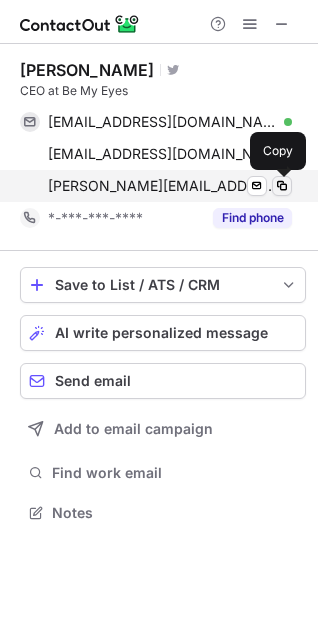 click at bounding box center (282, 186) 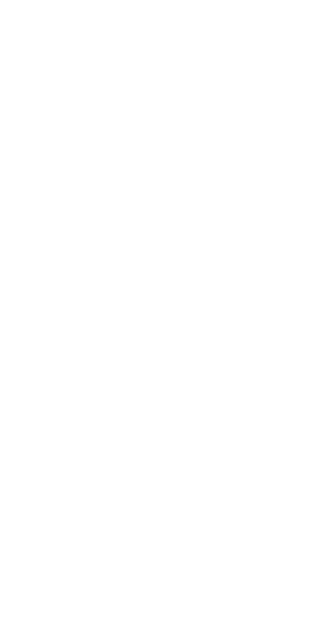 scroll, scrollTop: 0, scrollLeft: 0, axis: both 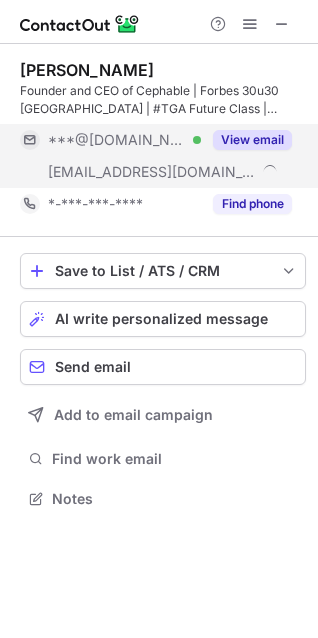 click on "View email" at bounding box center (252, 140) 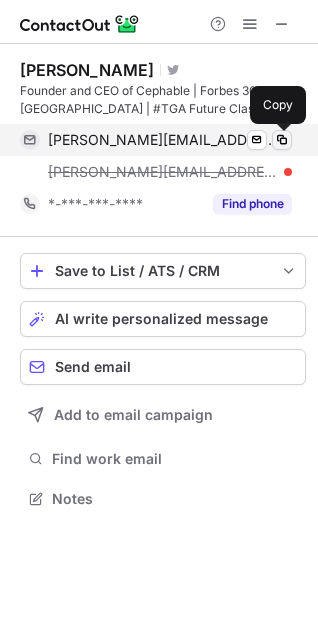 click at bounding box center (282, 140) 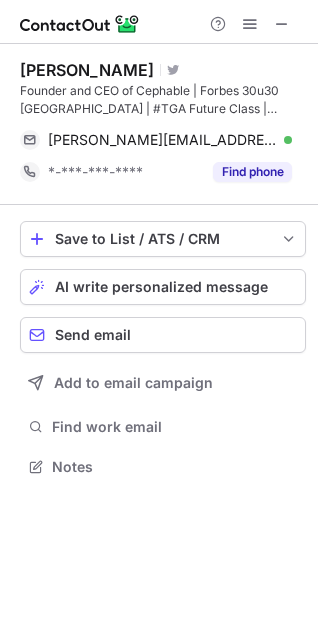 scroll, scrollTop: 452, scrollLeft: 318, axis: both 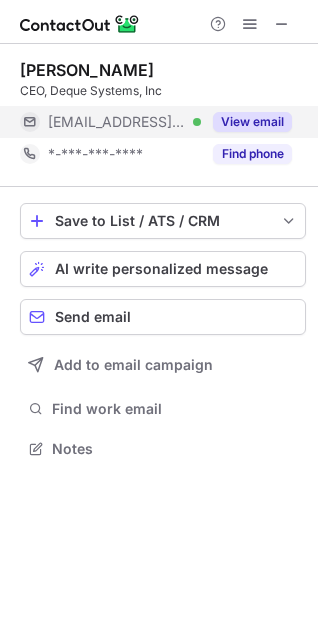 click on "View email" at bounding box center (252, 122) 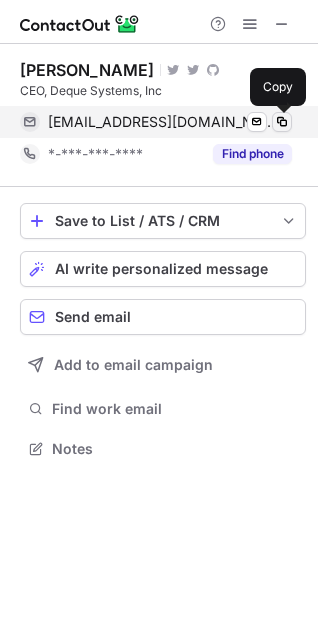 click at bounding box center [282, 122] 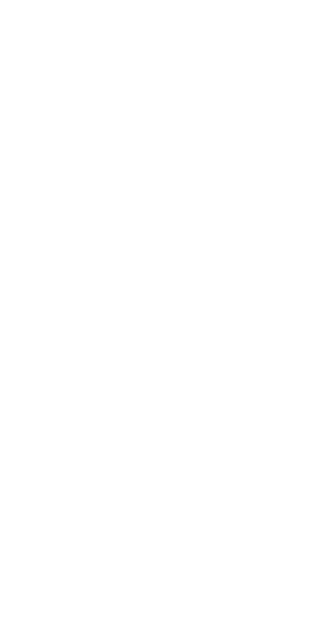 scroll, scrollTop: 0, scrollLeft: 0, axis: both 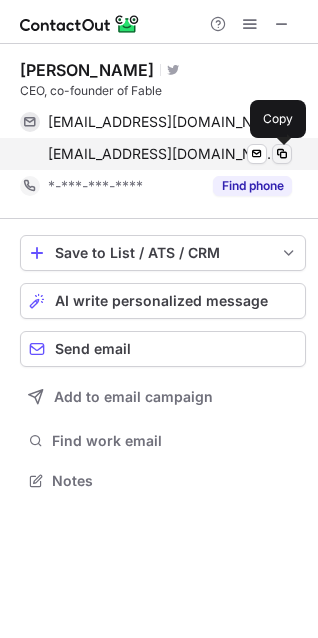 click at bounding box center (282, 154) 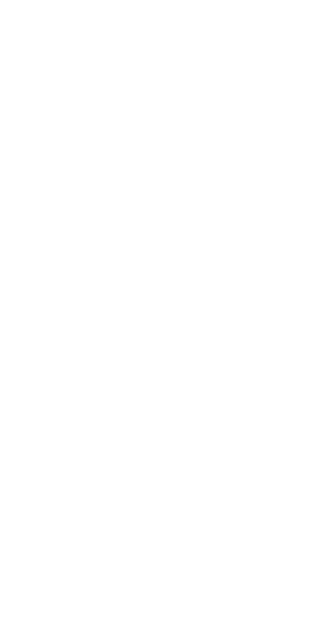 scroll, scrollTop: 0, scrollLeft: 0, axis: both 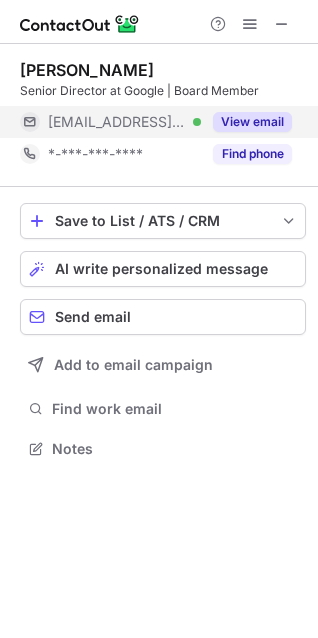 click on "View email" at bounding box center (252, 122) 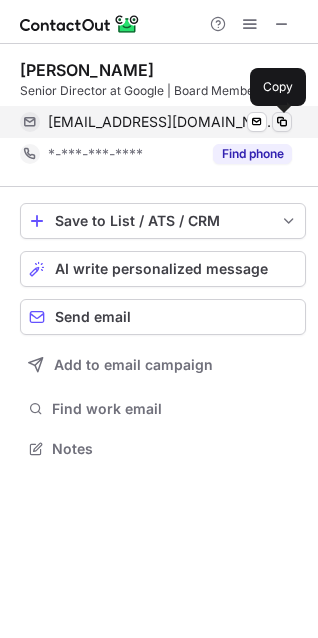 click at bounding box center [282, 122] 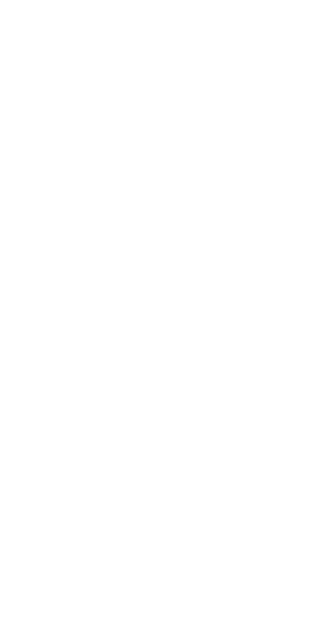 scroll, scrollTop: 0, scrollLeft: 0, axis: both 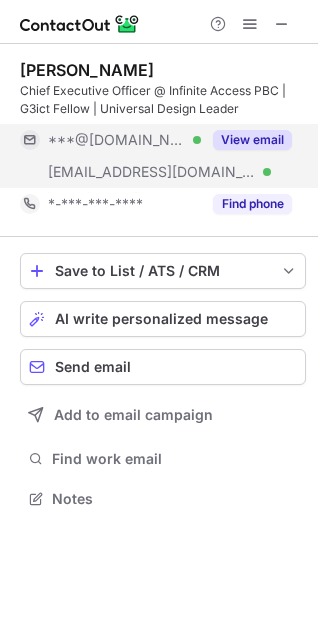 click on "View email" at bounding box center [252, 140] 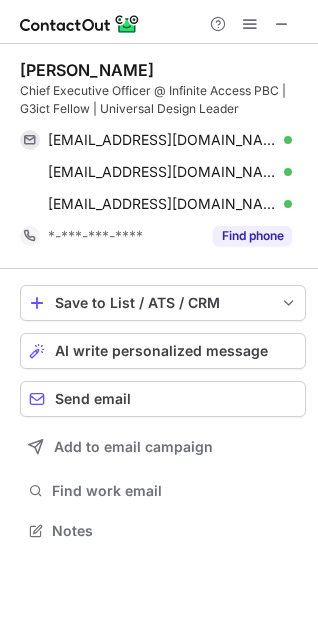 scroll, scrollTop: 9, scrollLeft: 9, axis: both 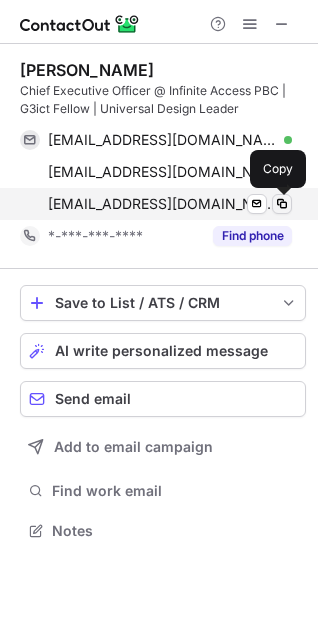 click at bounding box center [282, 204] 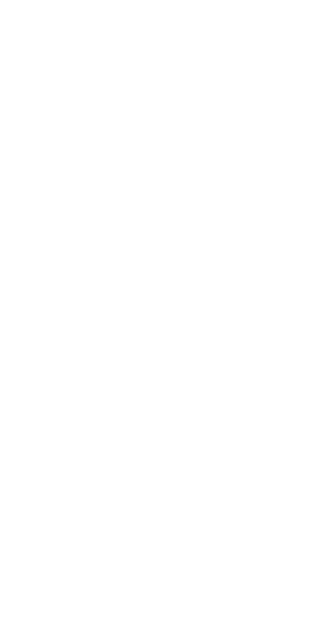 scroll, scrollTop: 0, scrollLeft: 0, axis: both 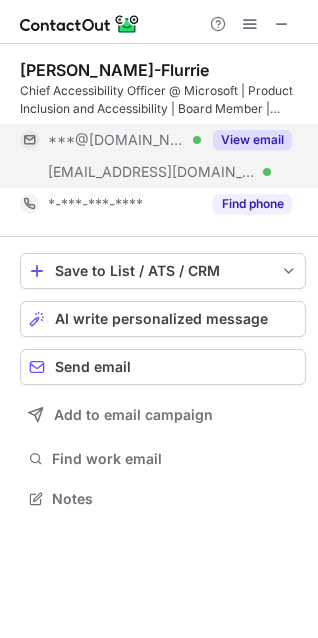 click on "View email" at bounding box center (252, 140) 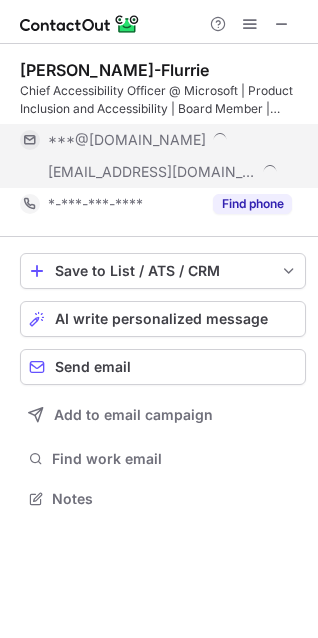scroll, scrollTop: 9, scrollLeft: 9, axis: both 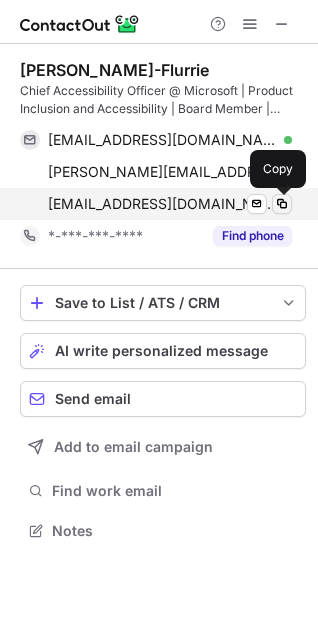 click at bounding box center (282, 204) 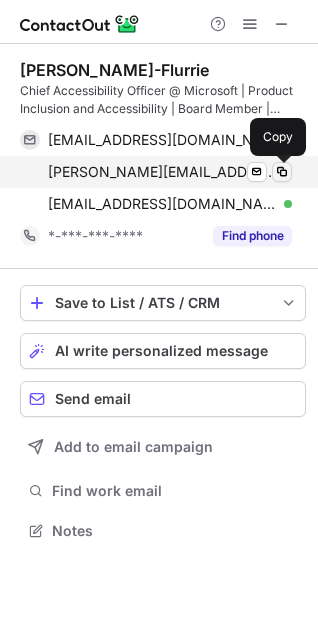 click at bounding box center (282, 172) 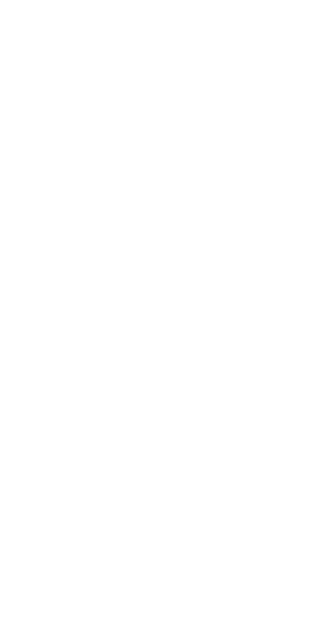 scroll, scrollTop: 0, scrollLeft: 0, axis: both 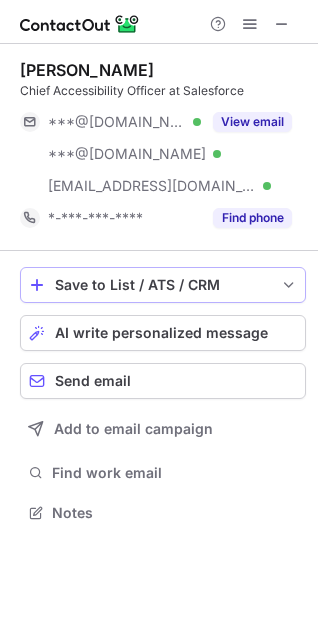 click on "View email" at bounding box center [252, 122] 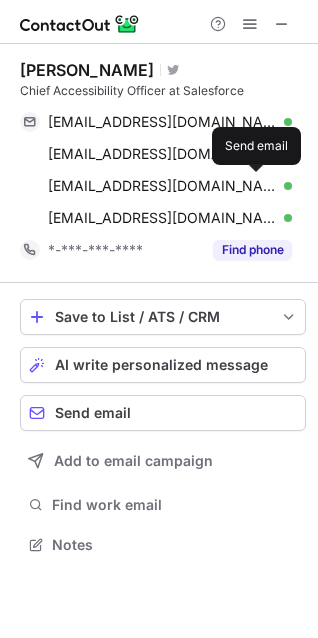 scroll, scrollTop: 10, scrollLeft: 9, axis: both 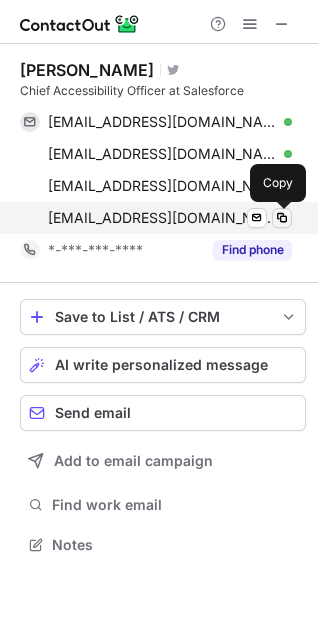 click at bounding box center (282, 218) 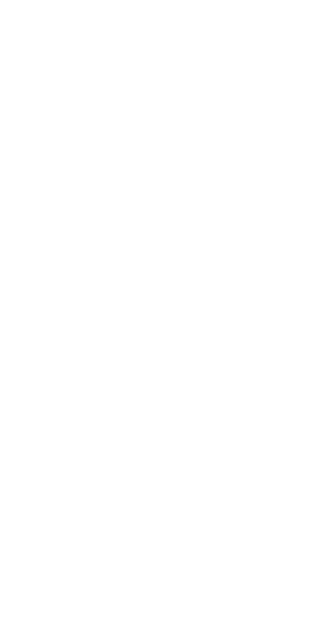 scroll, scrollTop: 0, scrollLeft: 0, axis: both 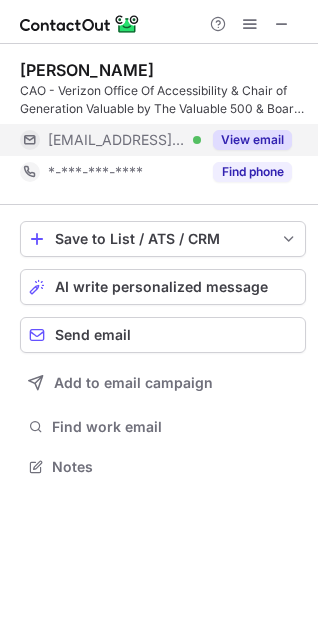 click on "View email" at bounding box center [252, 140] 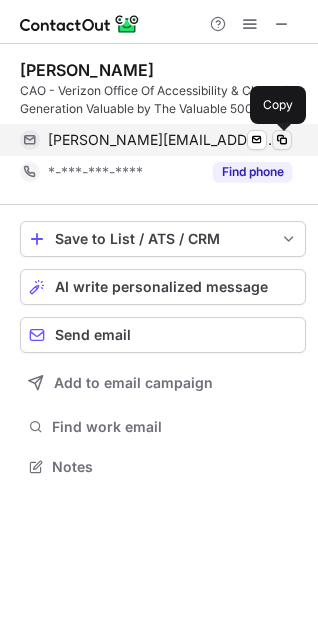 click at bounding box center [282, 140] 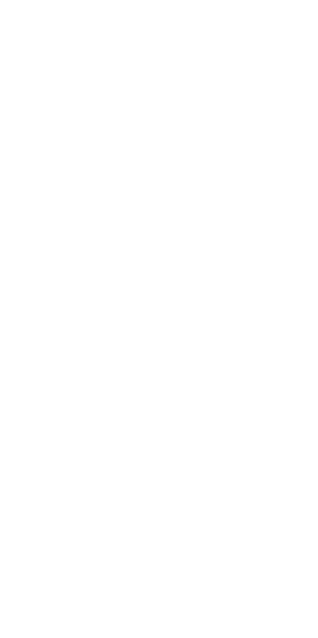 scroll, scrollTop: 0, scrollLeft: 0, axis: both 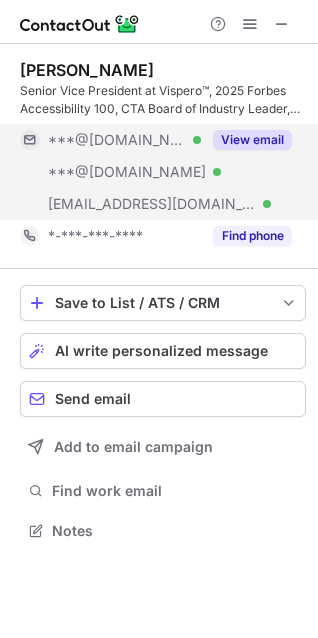 click on "View email" at bounding box center (252, 140) 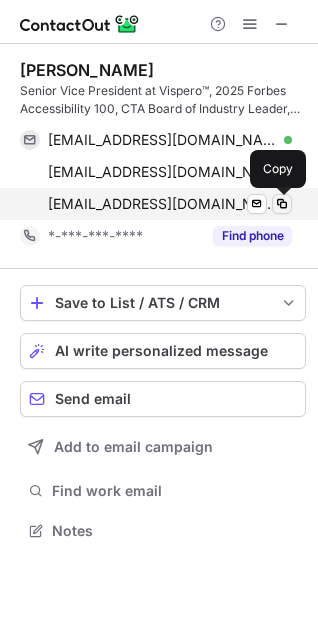 click at bounding box center (282, 204) 